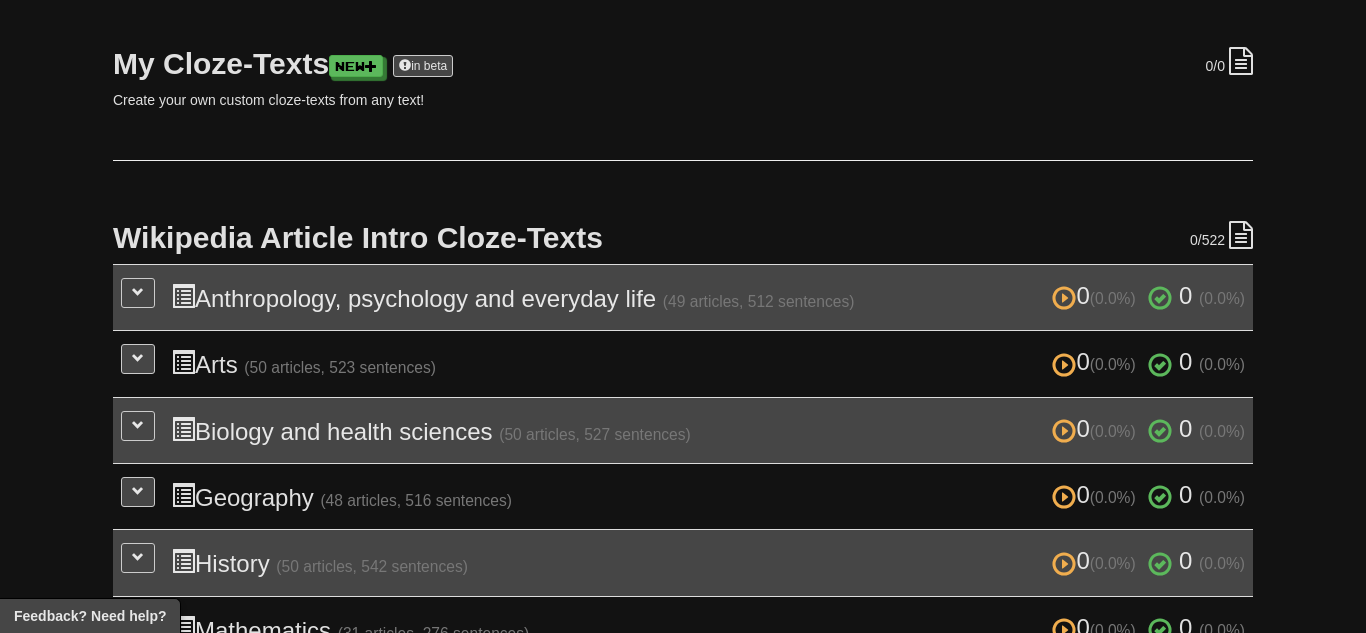 scroll, scrollTop: 0, scrollLeft: 0, axis: both 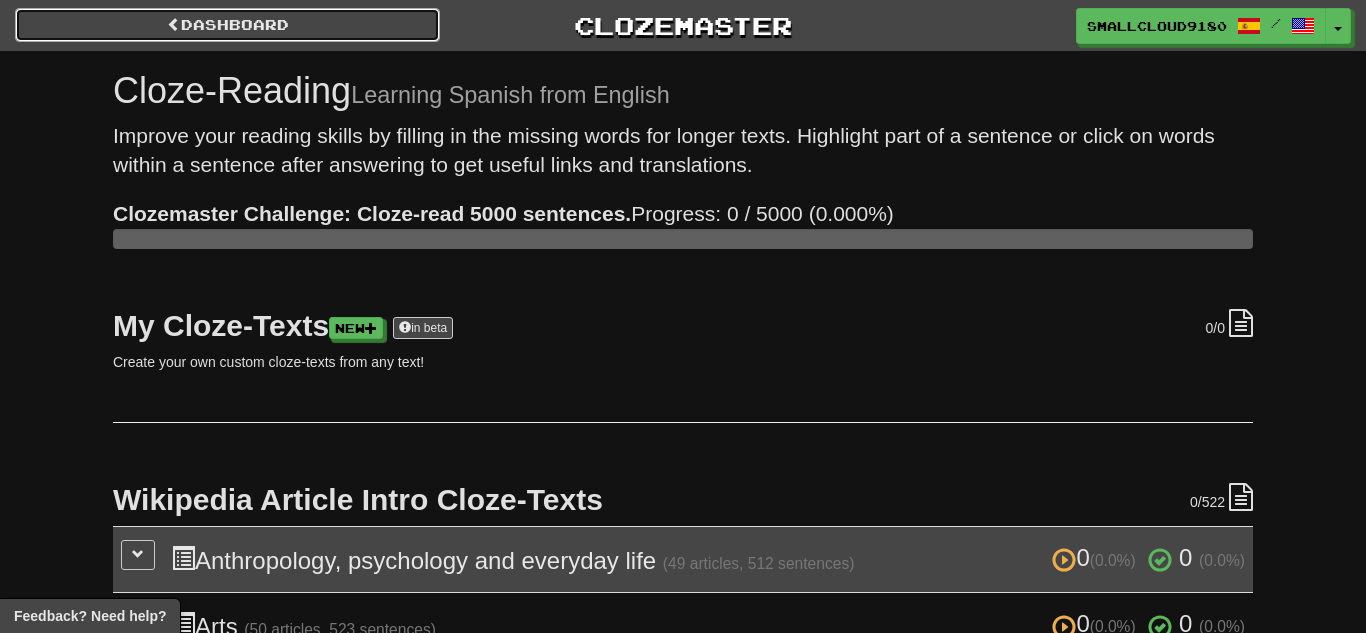 click on "Dashboard" at bounding box center (227, 25) 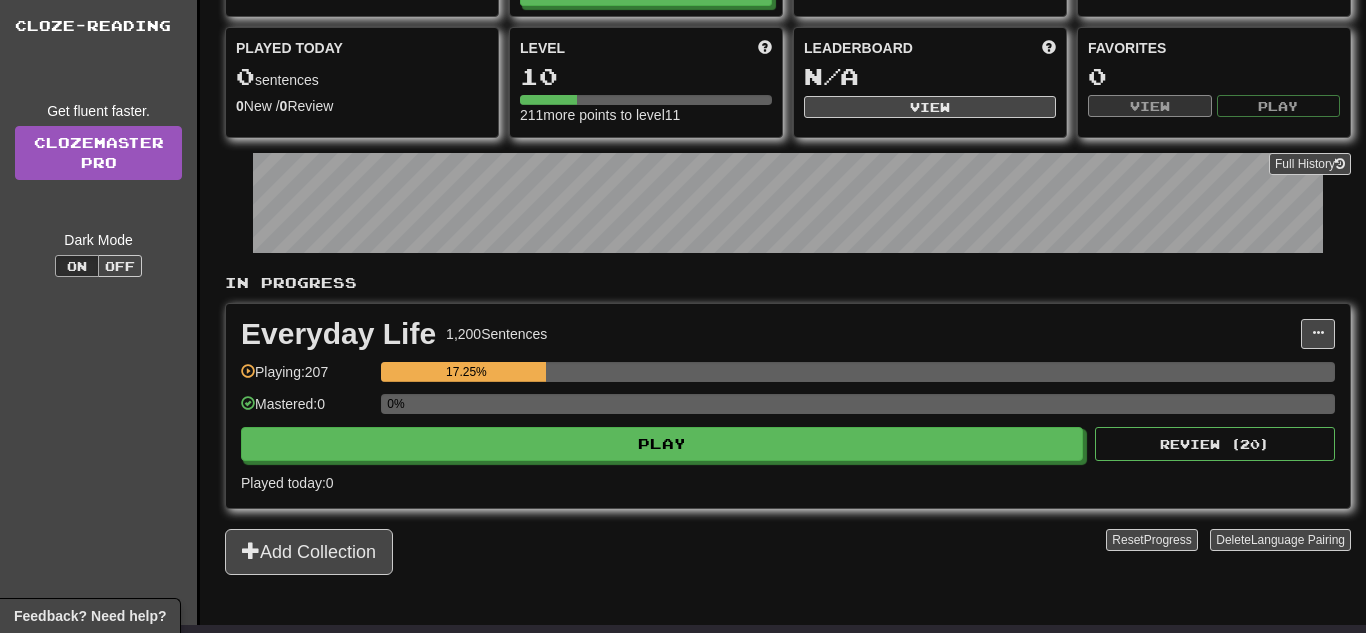 scroll, scrollTop: 161, scrollLeft: 0, axis: vertical 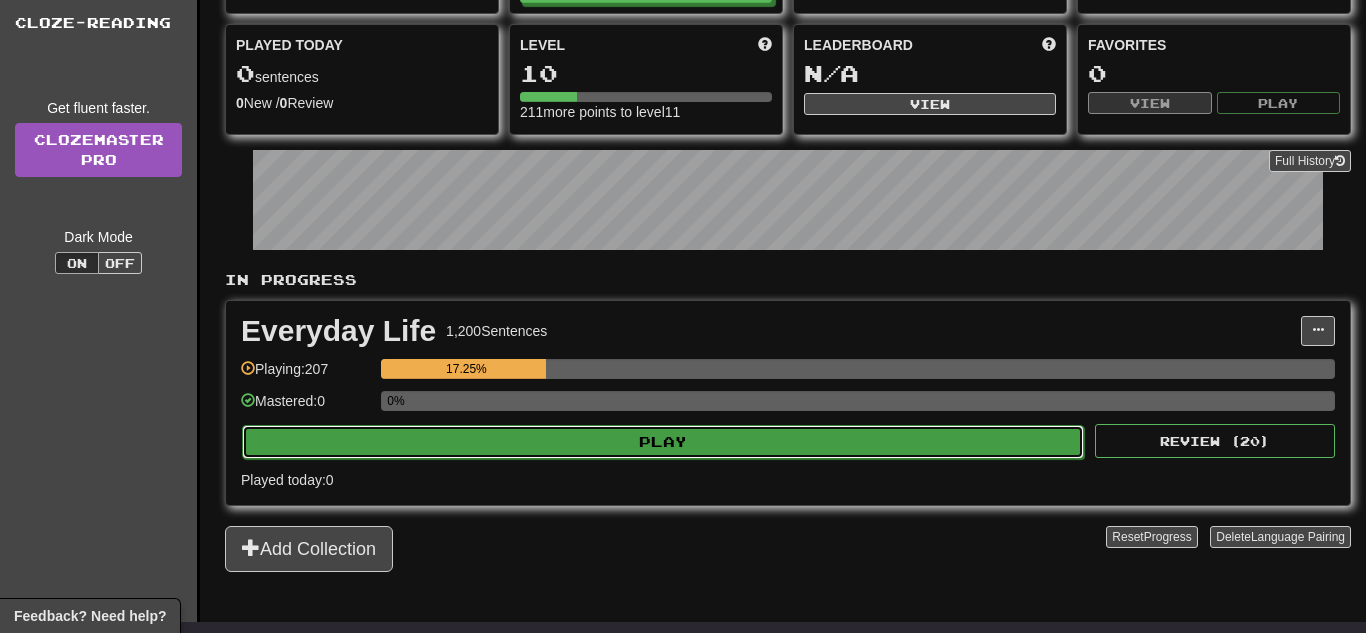 click on "Play" at bounding box center [663, 442] 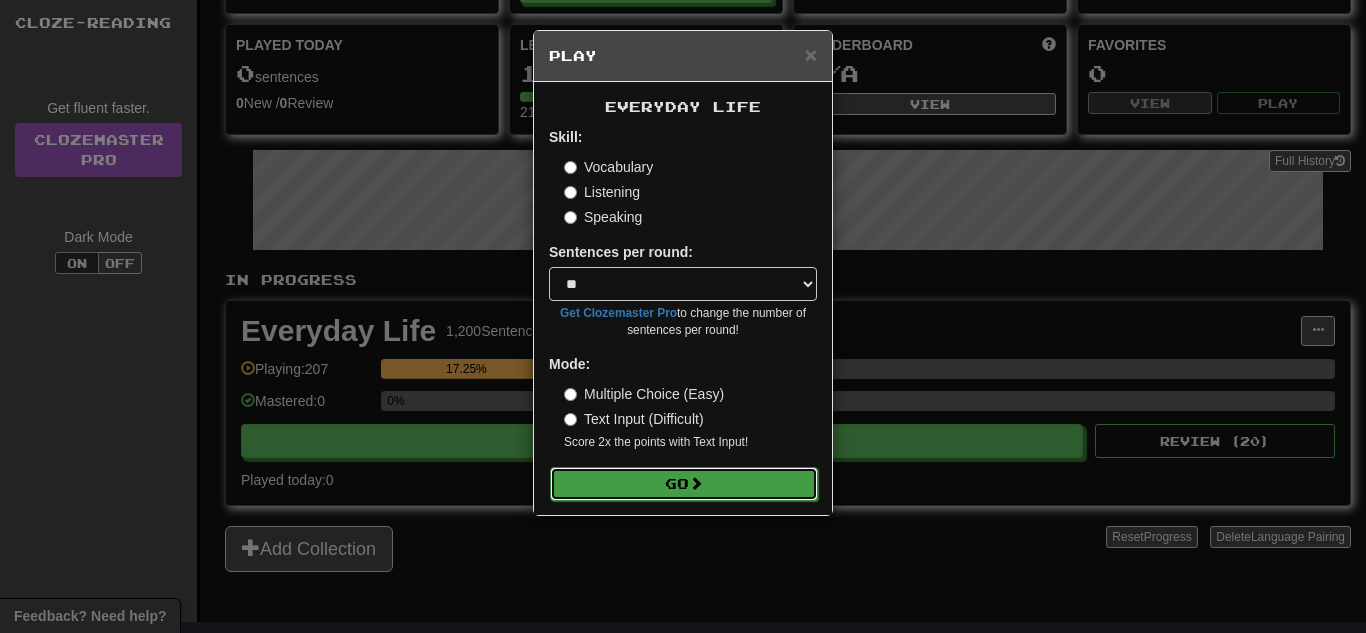 click on "Go" at bounding box center [684, 484] 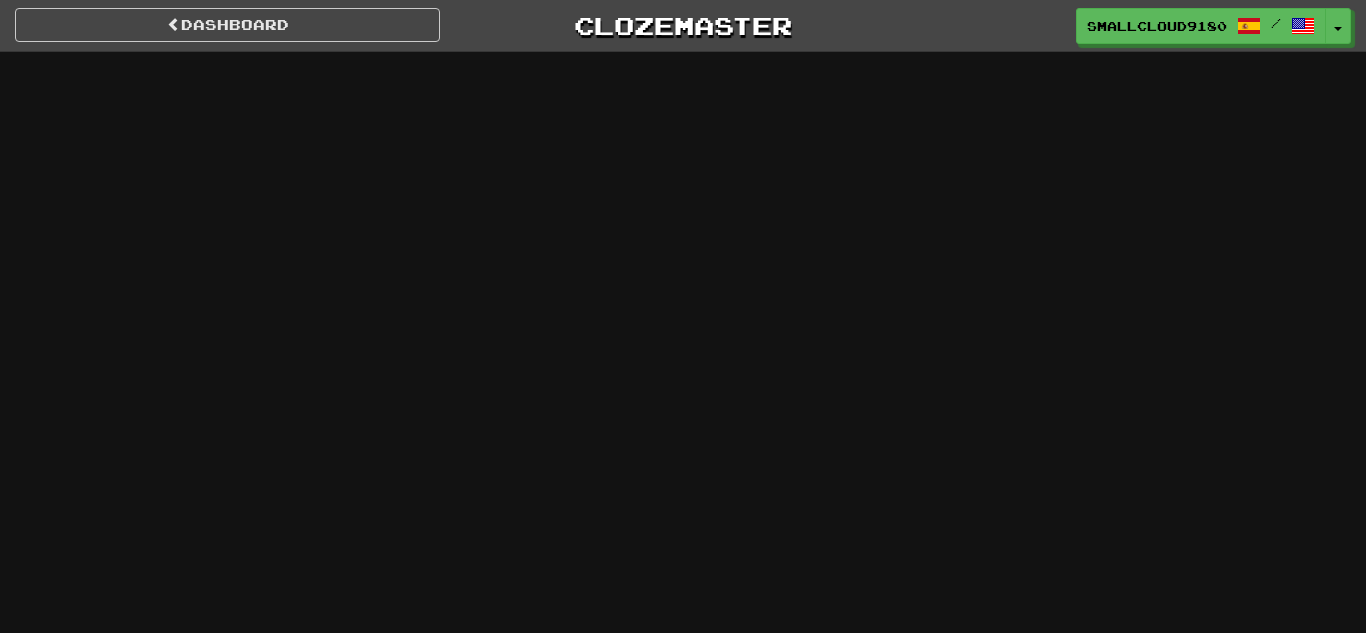 scroll, scrollTop: 0, scrollLeft: 0, axis: both 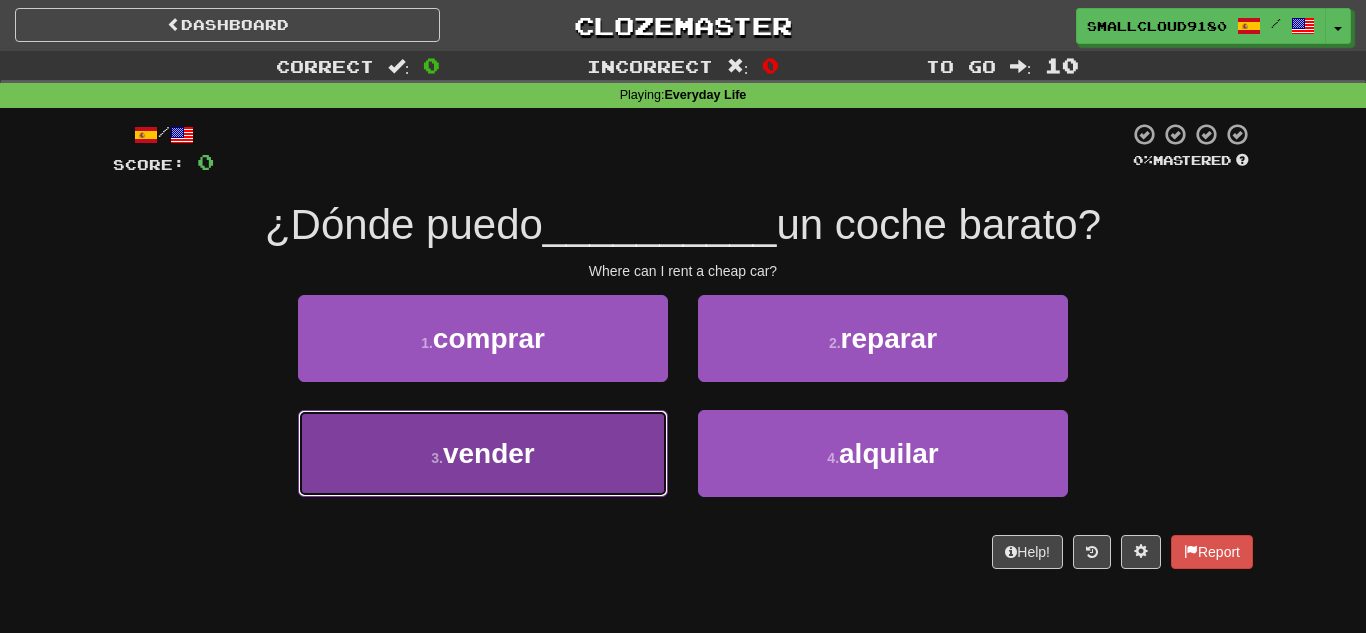 click on "3 .  vender" at bounding box center (483, 453) 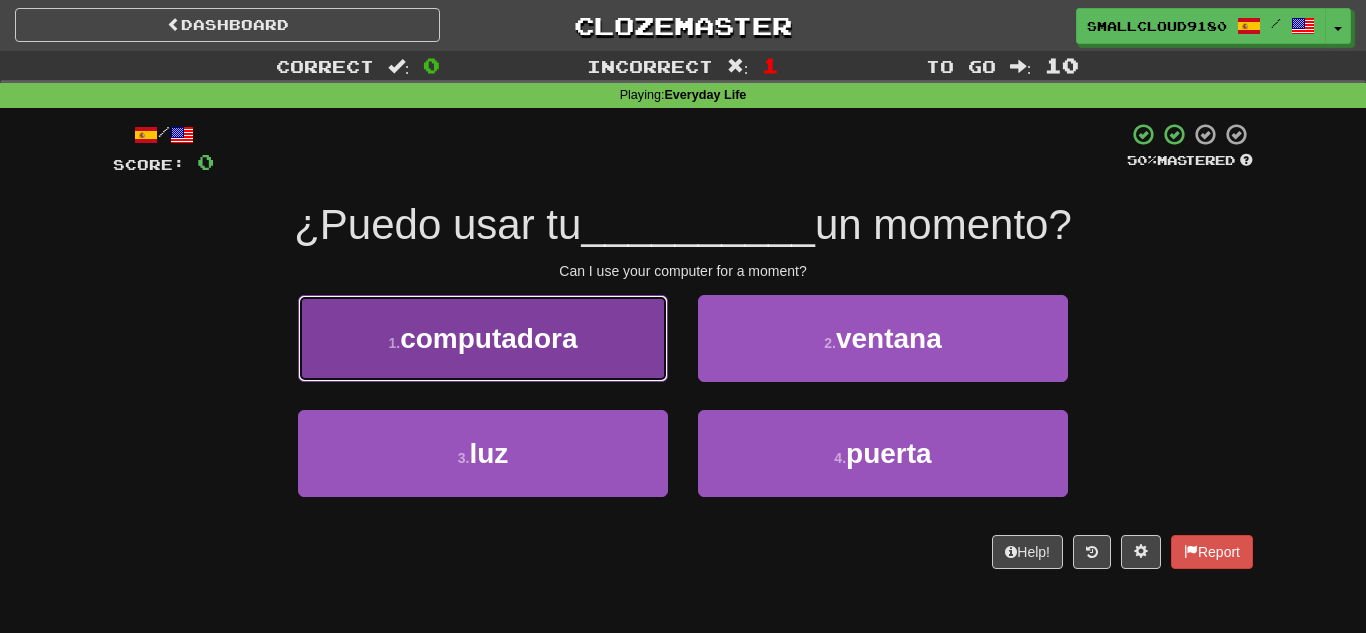 click on "1 .  computadora" at bounding box center (483, 338) 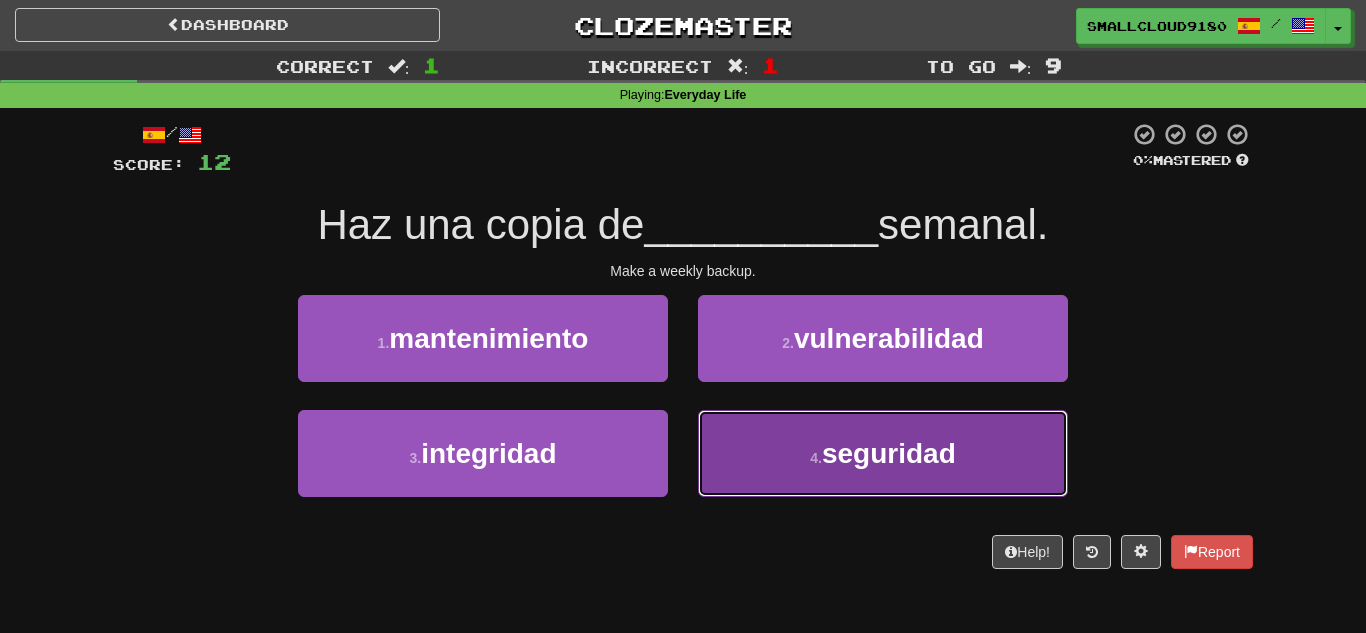 click on "4 .  seguridad" at bounding box center (883, 453) 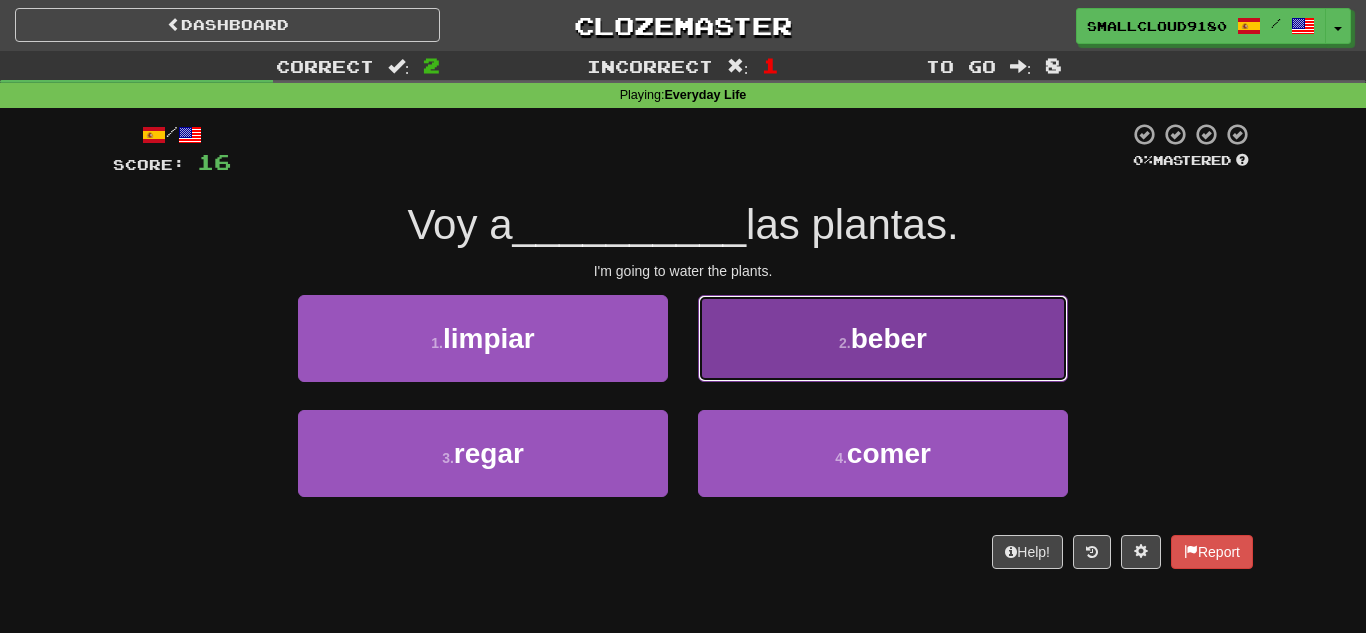 click on "2 .  beber" at bounding box center [883, 338] 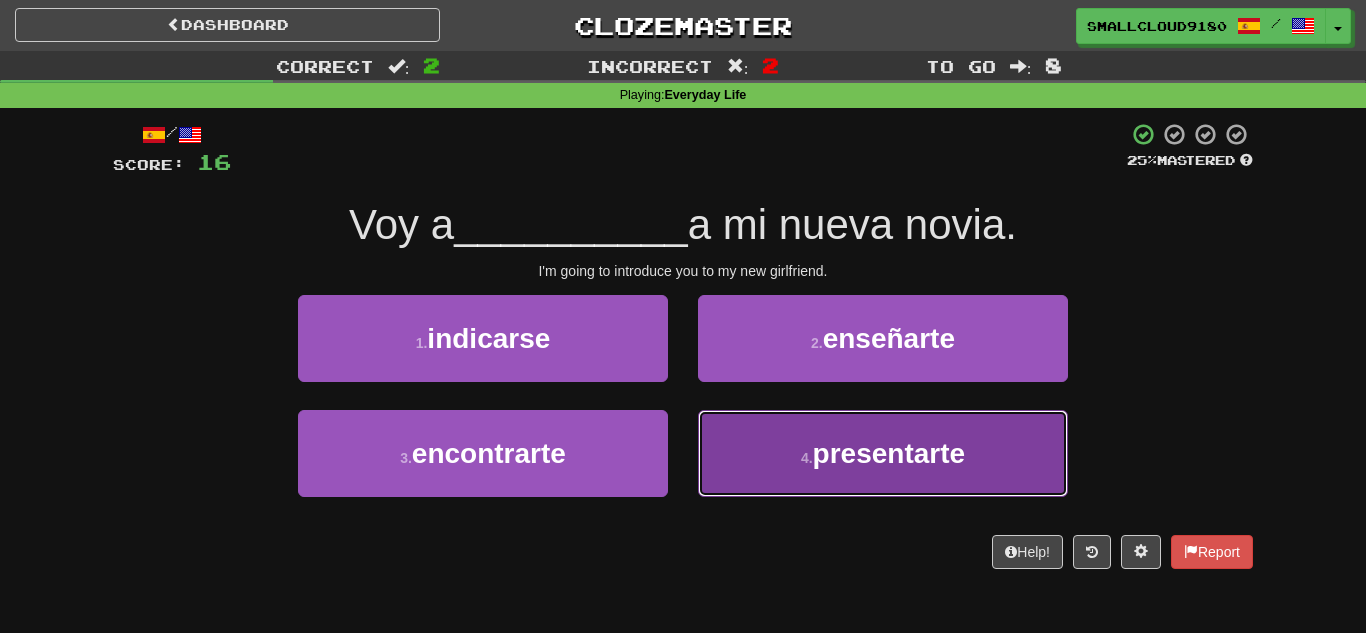 click on "4 .  presentarte" at bounding box center [883, 453] 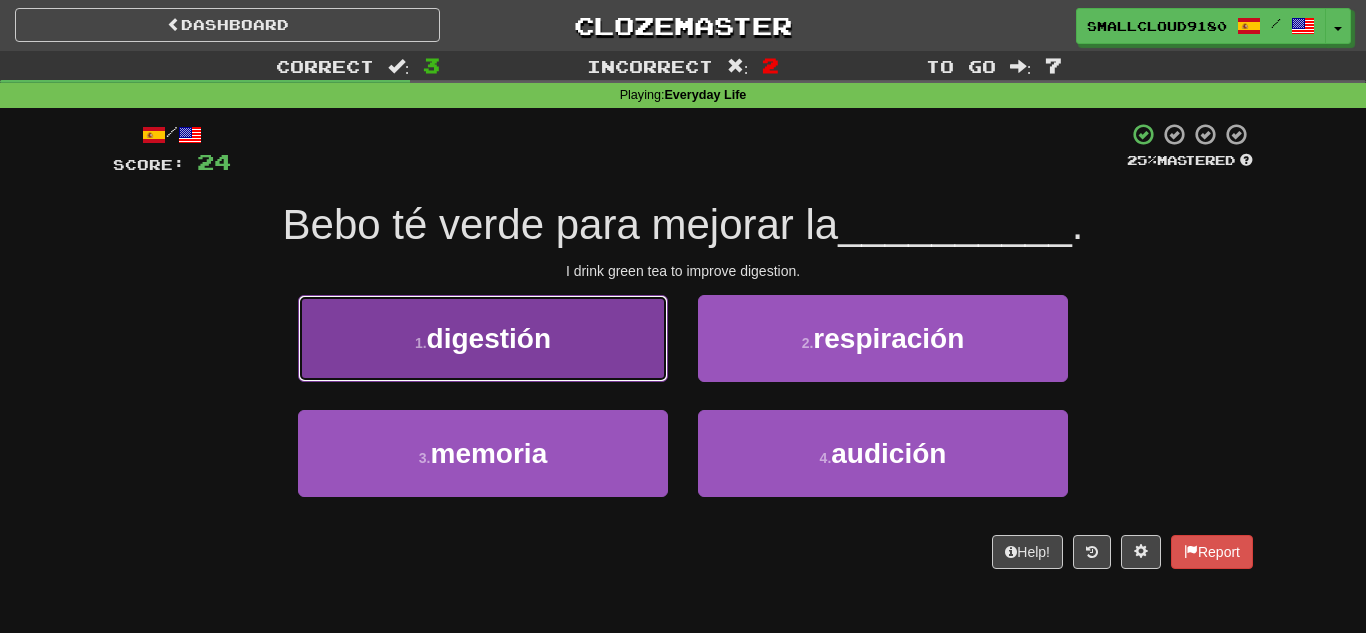 click on "1 .  digestión" at bounding box center [483, 338] 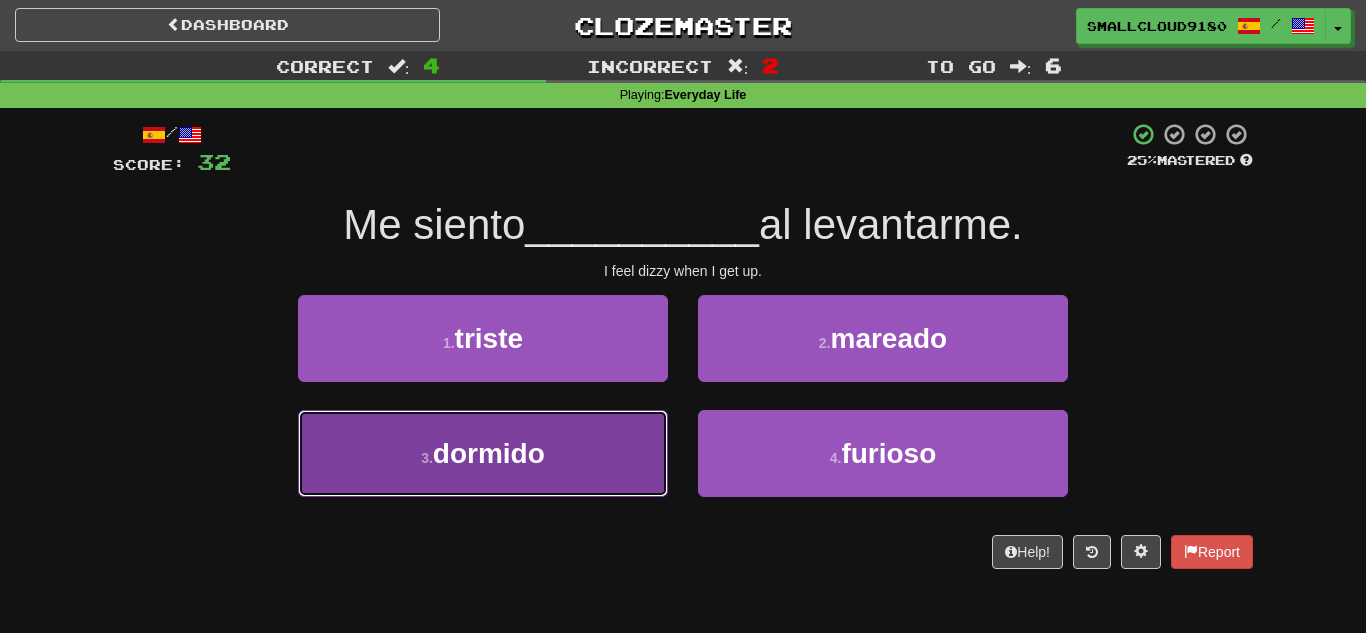 click on "3 .  dormido" at bounding box center (483, 453) 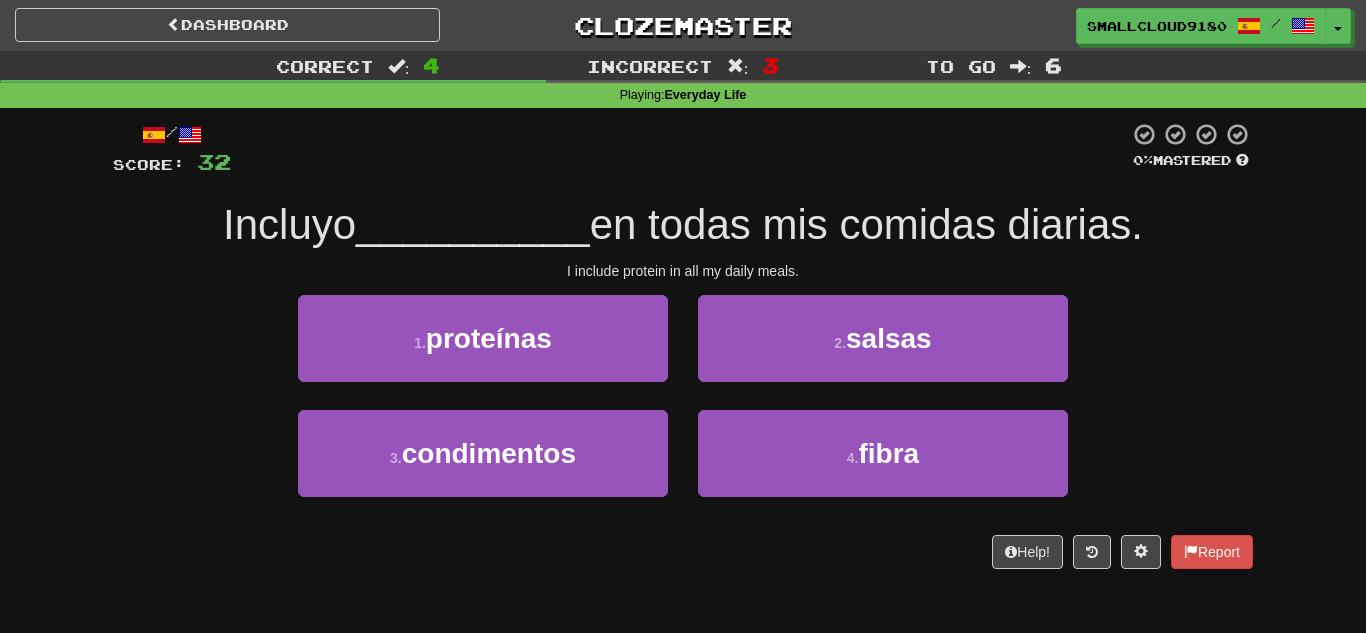click on "1 .  proteínas 2 .  salsas" at bounding box center (683, 352) 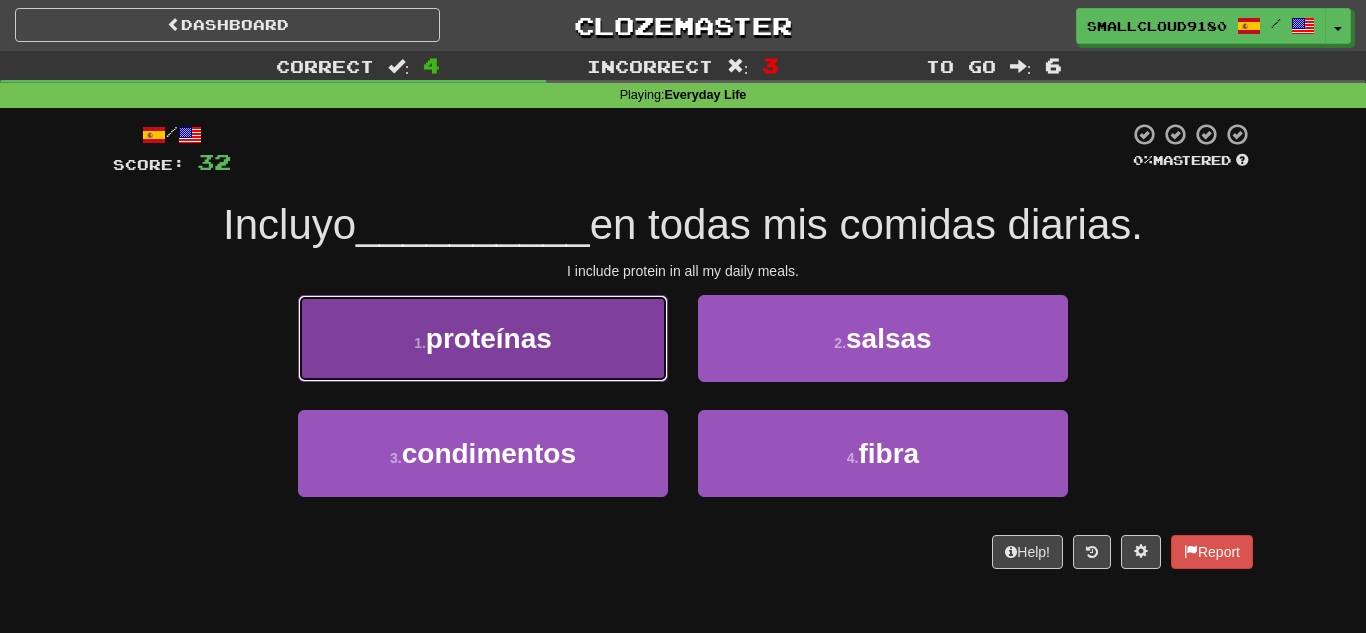 click on "1 .  proteínas" at bounding box center (483, 338) 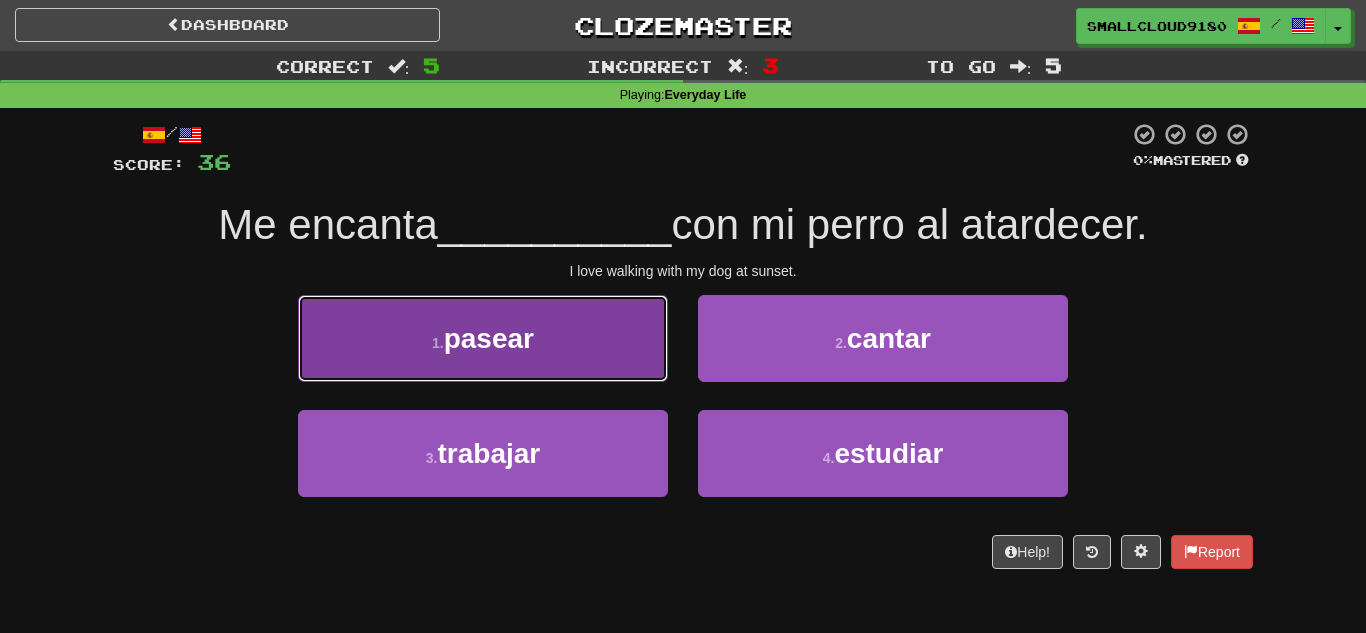 click on "1 .  pasear" at bounding box center (483, 338) 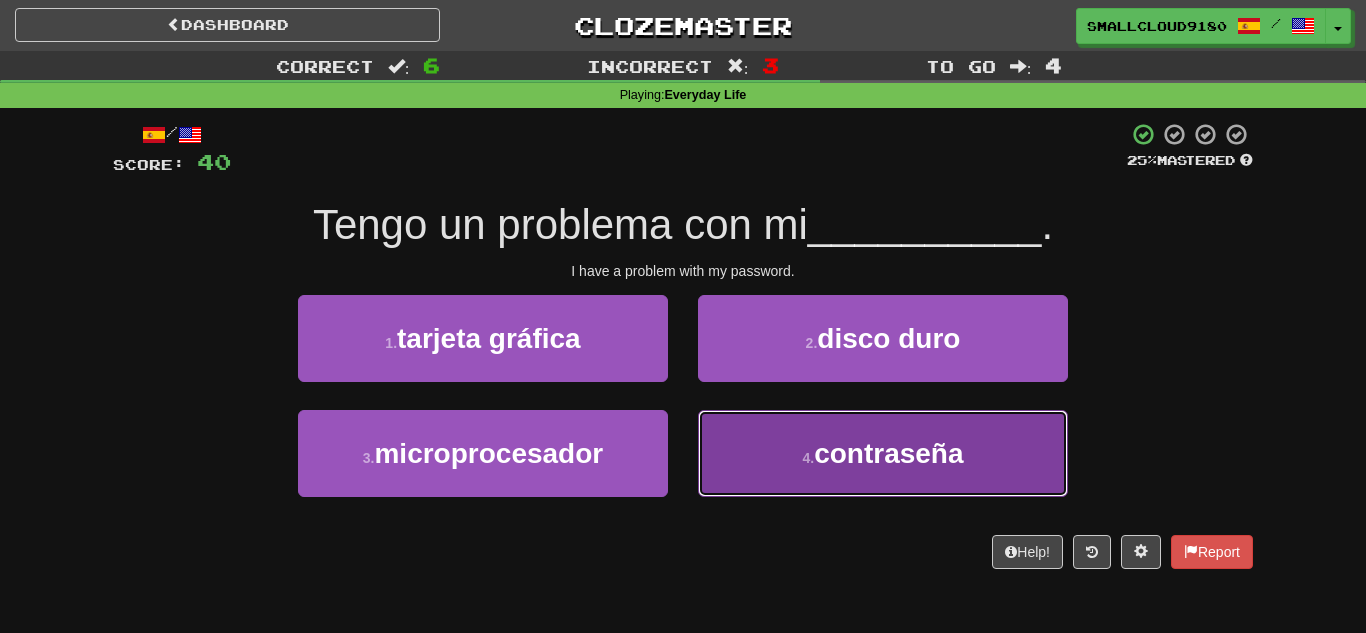 click on "4 .  contraseña" at bounding box center (883, 453) 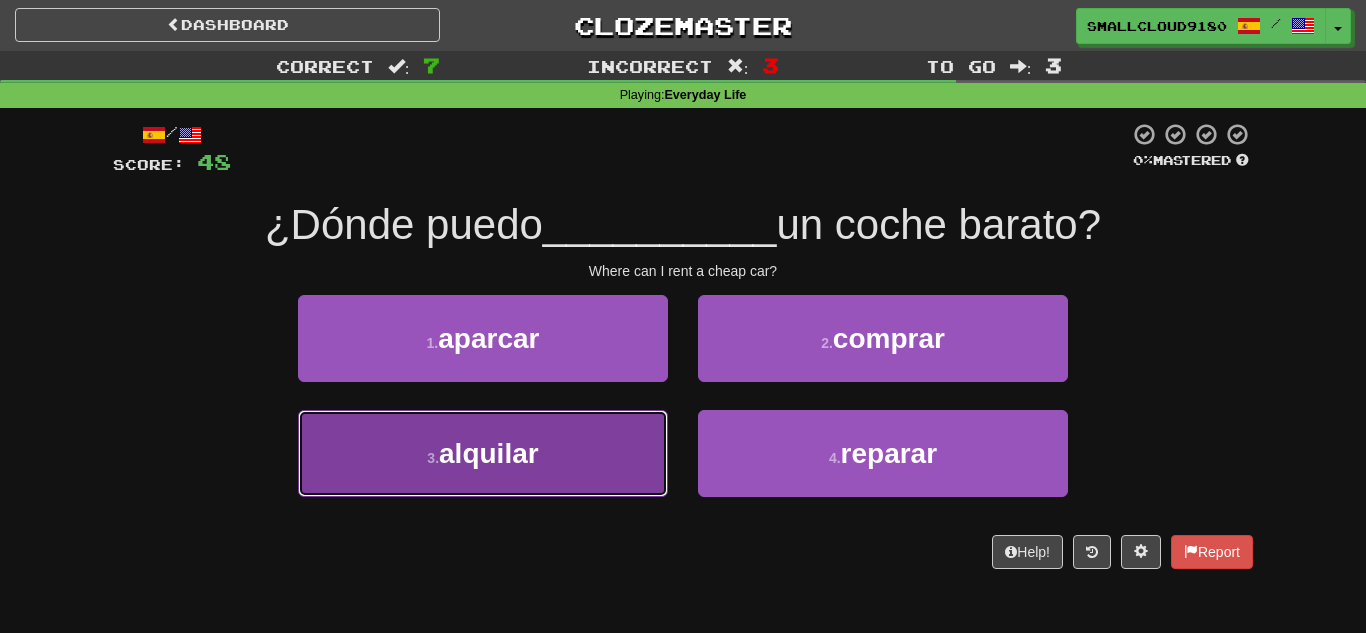 click on "3 .  alquilar" at bounding box center (483, 453) 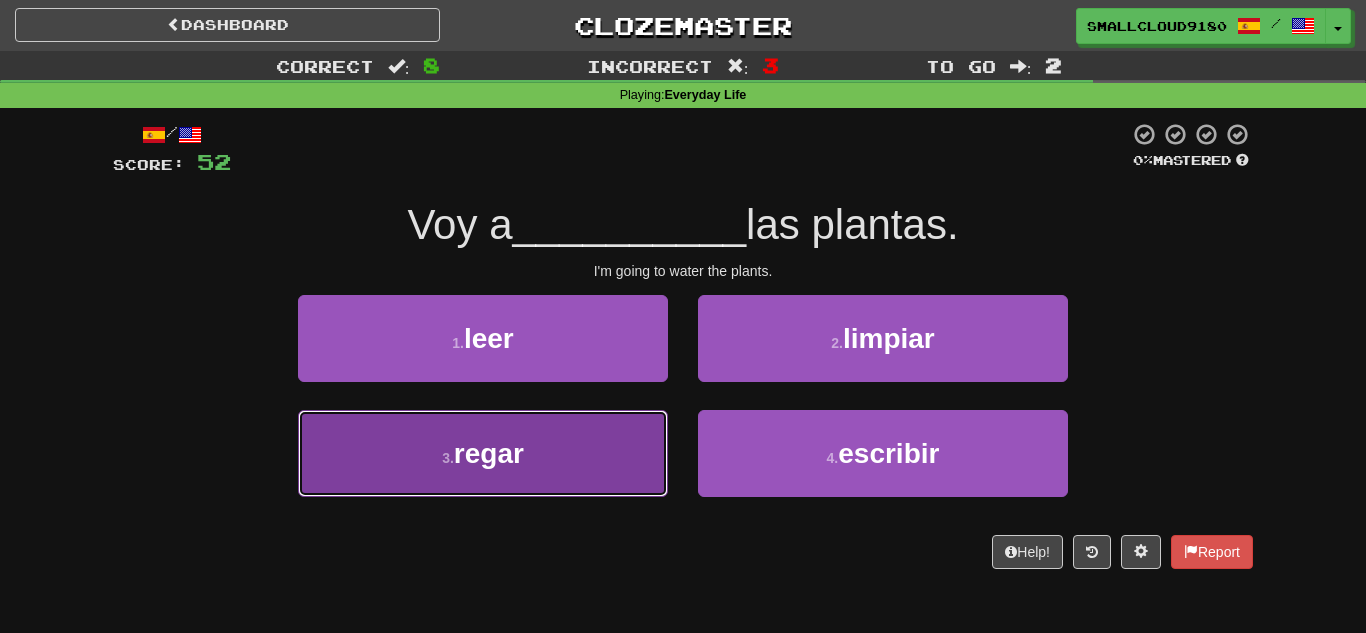 click on "3 .  regar" at bounding box center (483, 453) 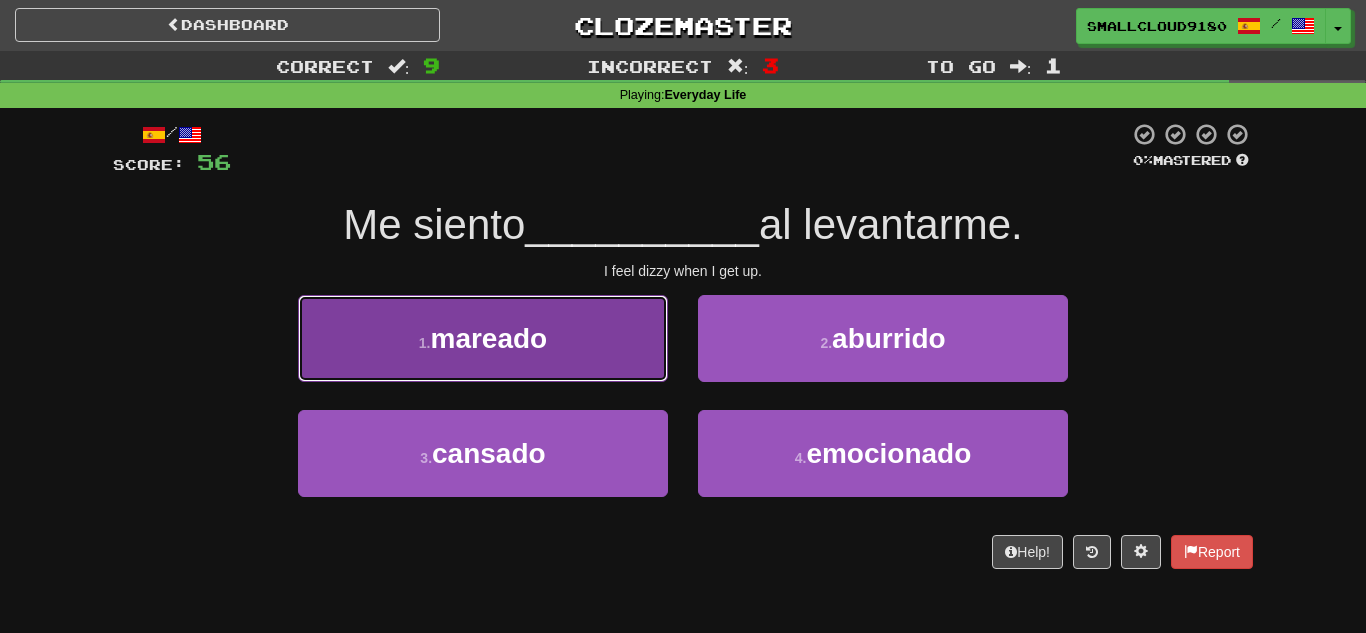 click on "mareado" at bounding box center (488, 338) 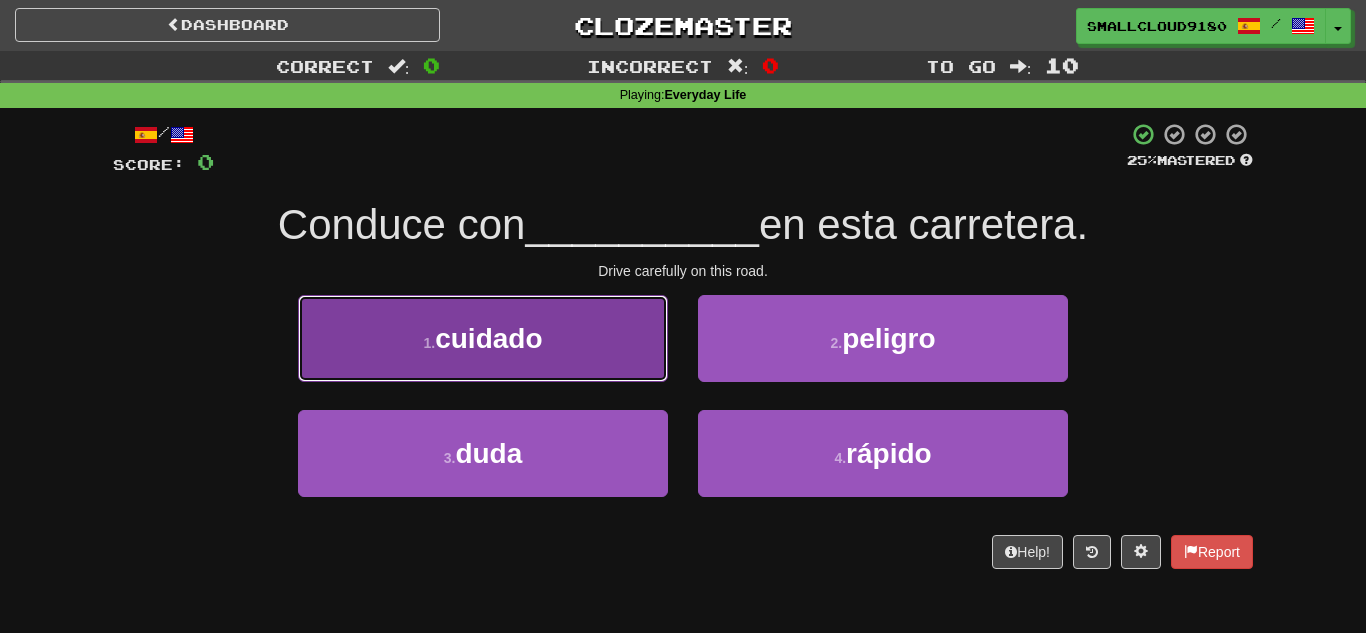 click on "1 .  cuidado" at bounding box center (483, 338) 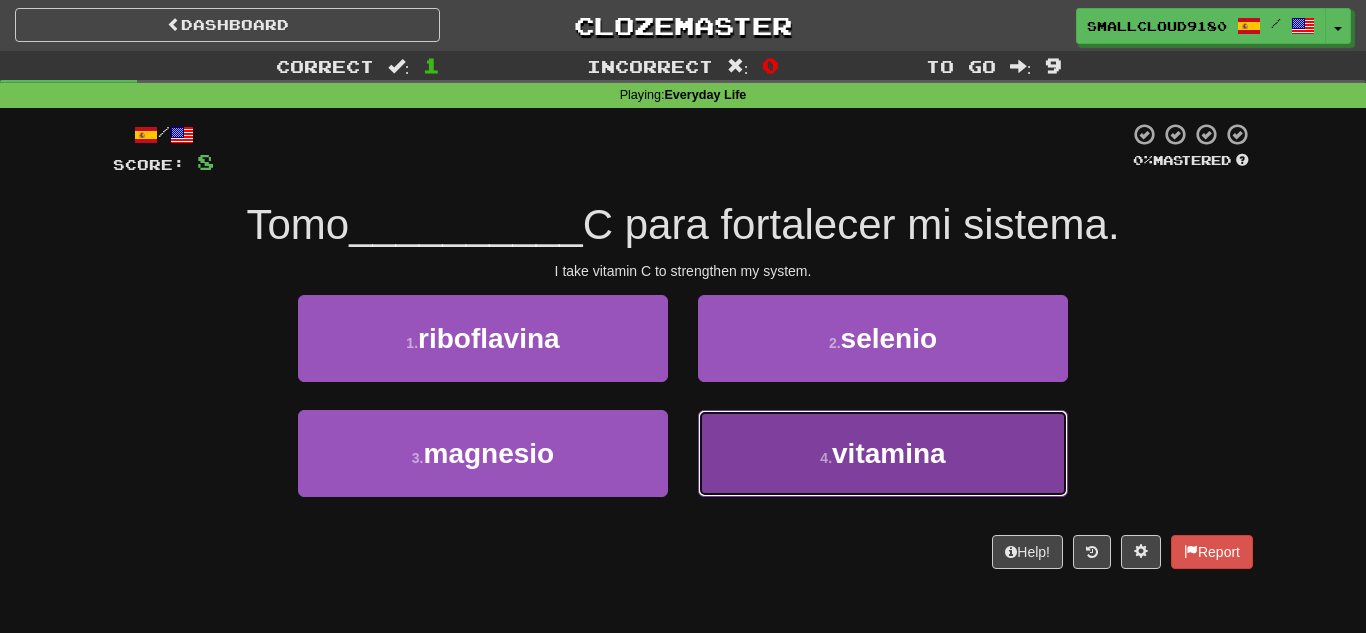 click on "vitamina" at bounding box center [889, 453] 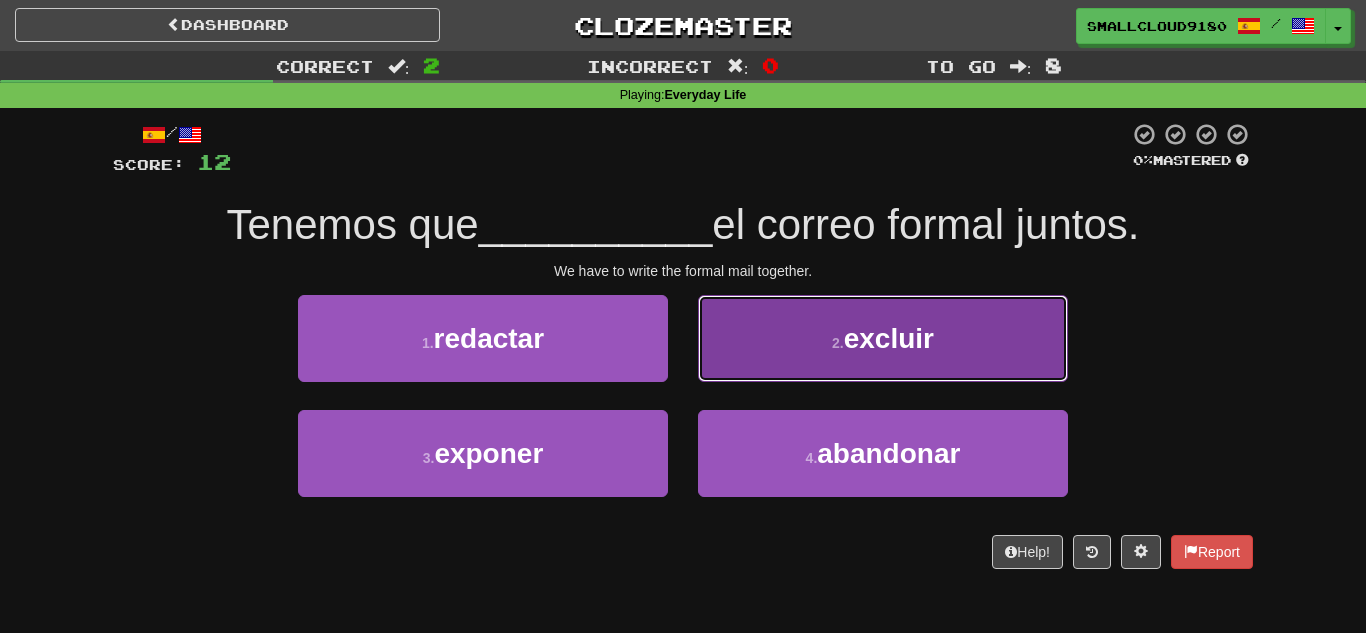 click on "2 .  excluir" at bounding box center [883, 338] 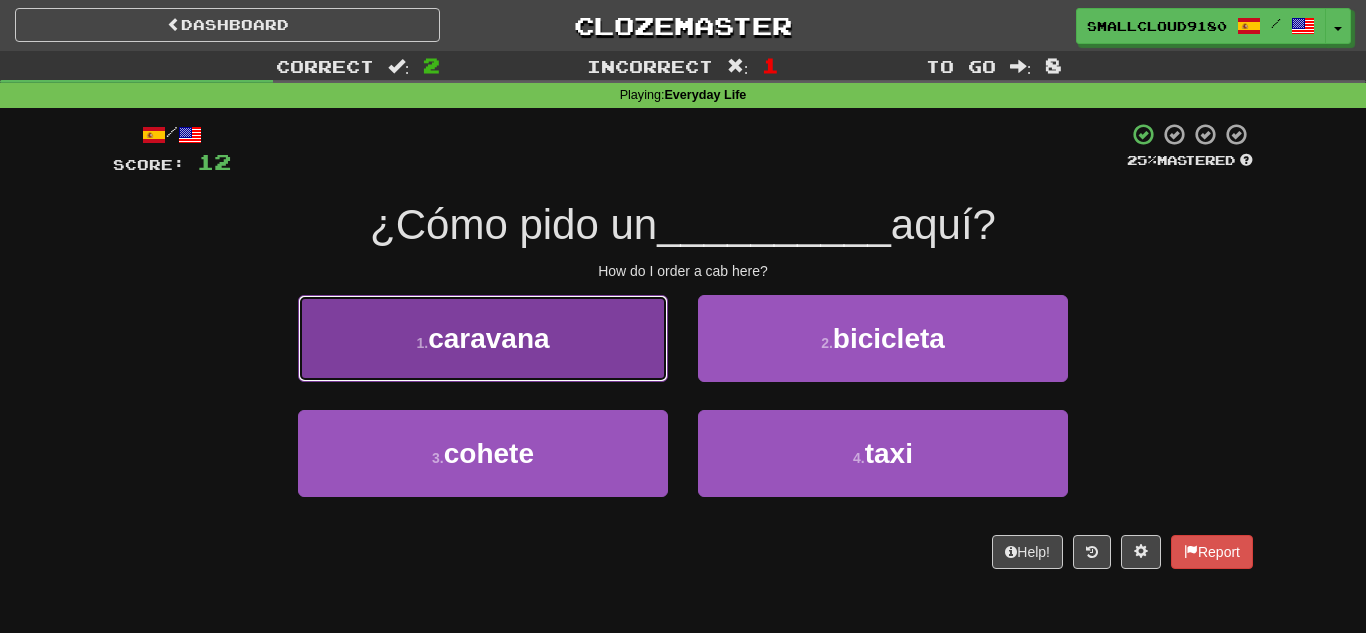click on "1 .  caravana" at bounding box center (483, 338) 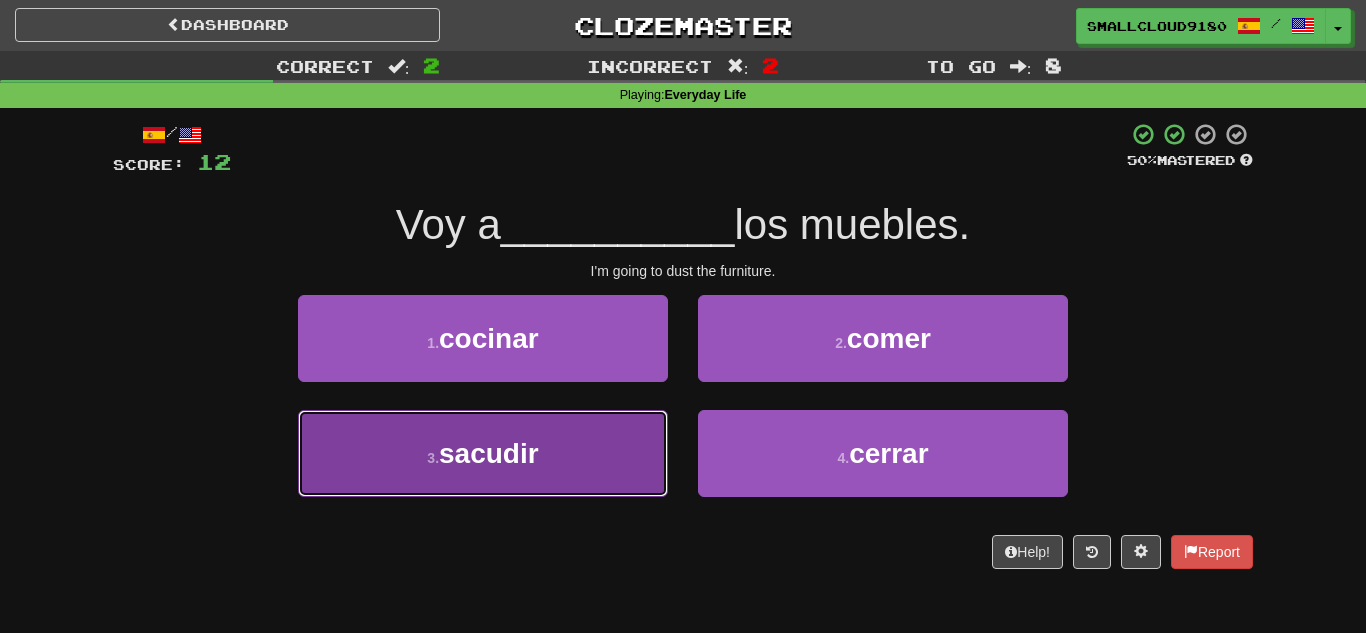 click on "3 .  sacudir" at bounding box center (483, 453) 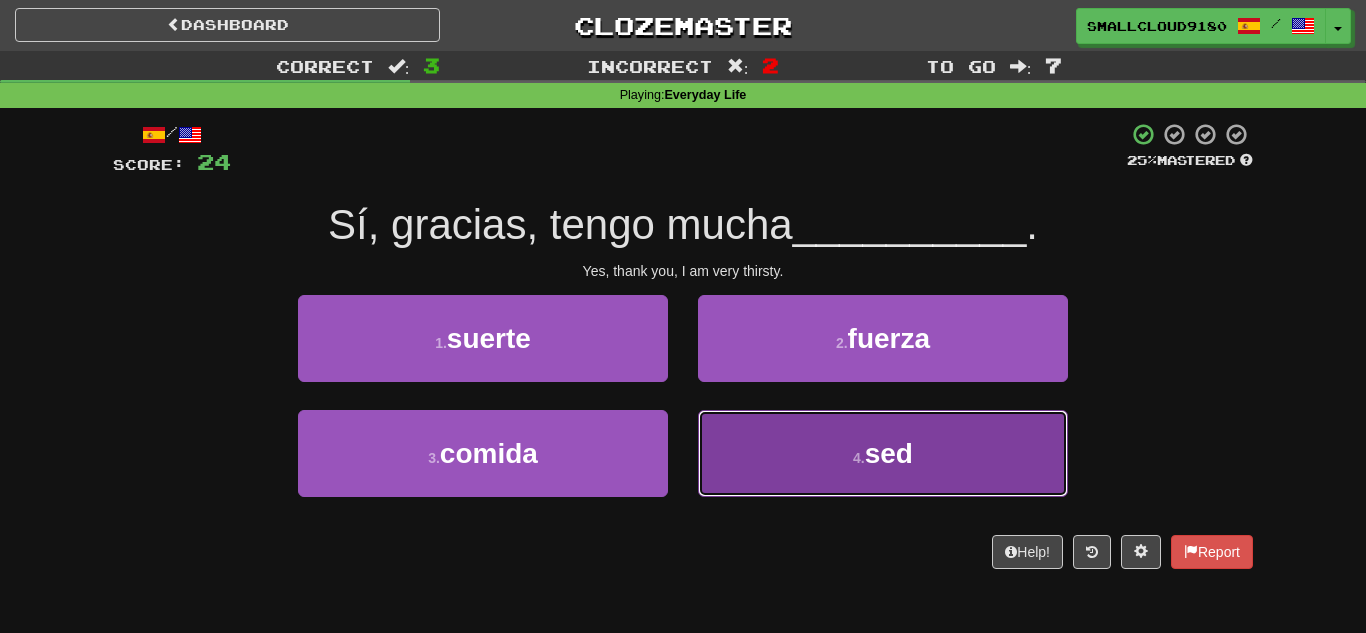 click on "4 .  sed" at bounding box center (883, 453) 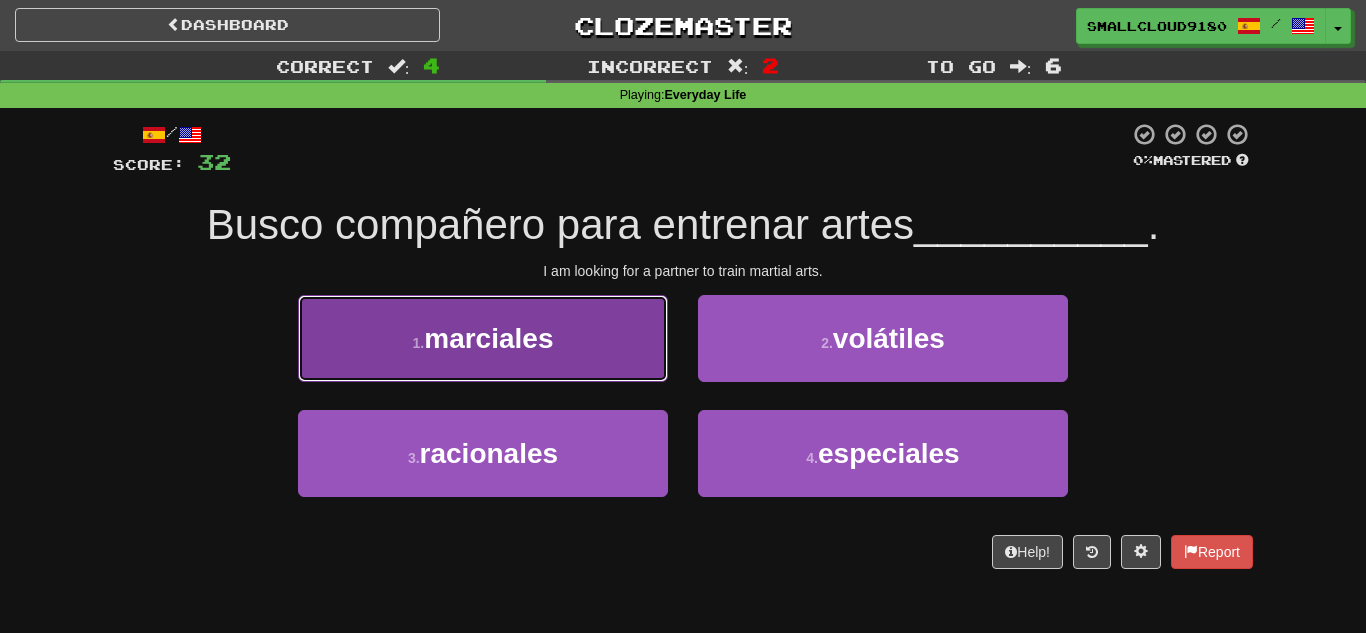 click on "marciales" at bounding box center [488, 338] 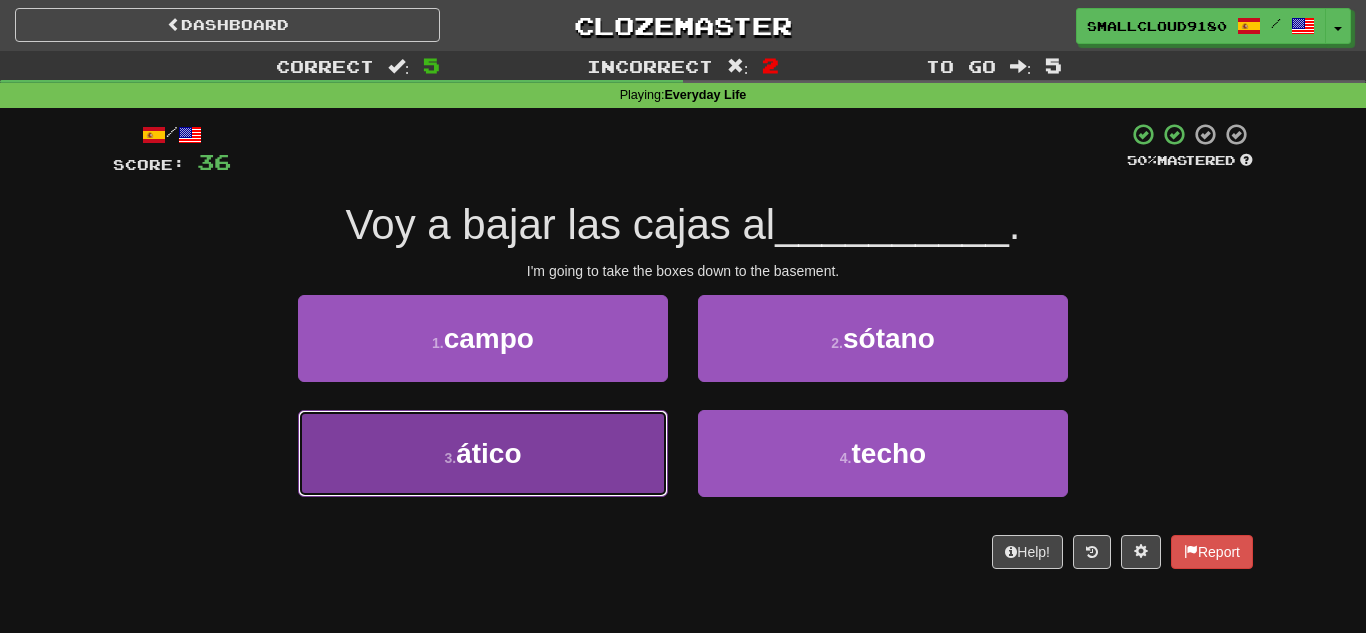click on "3 .  ático" at bounding box center [483, 453] 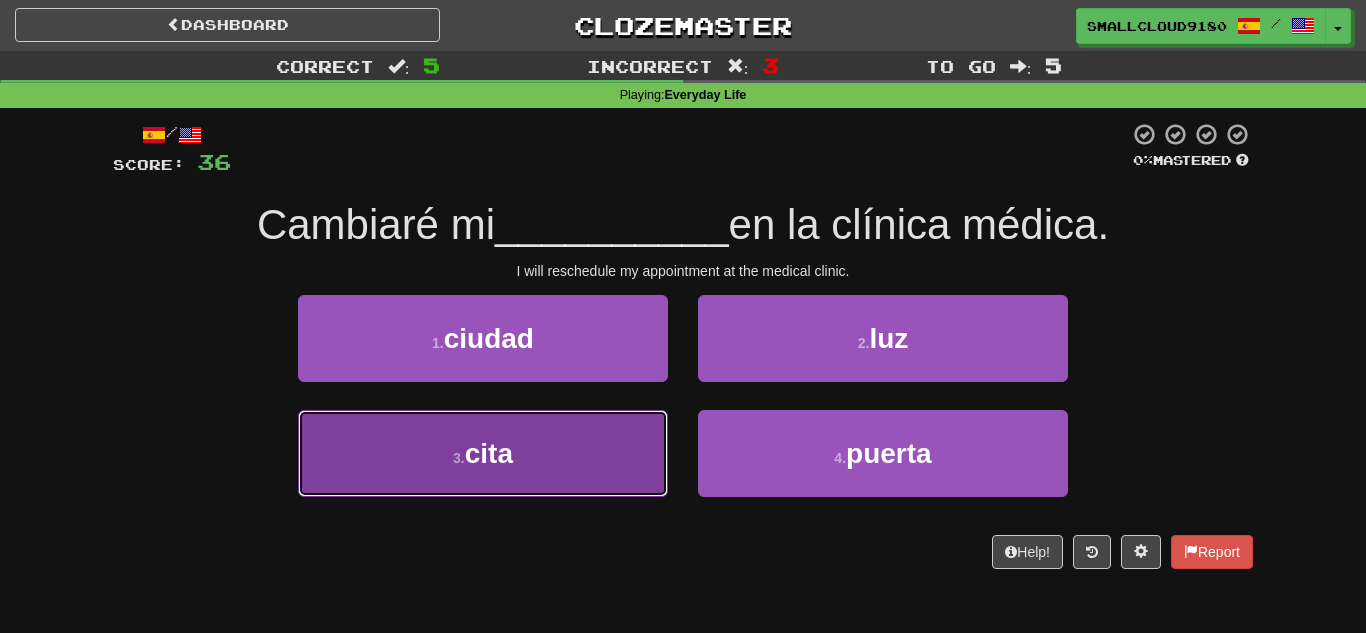 click on "3 .  cita" at bounding box center (483, 453) 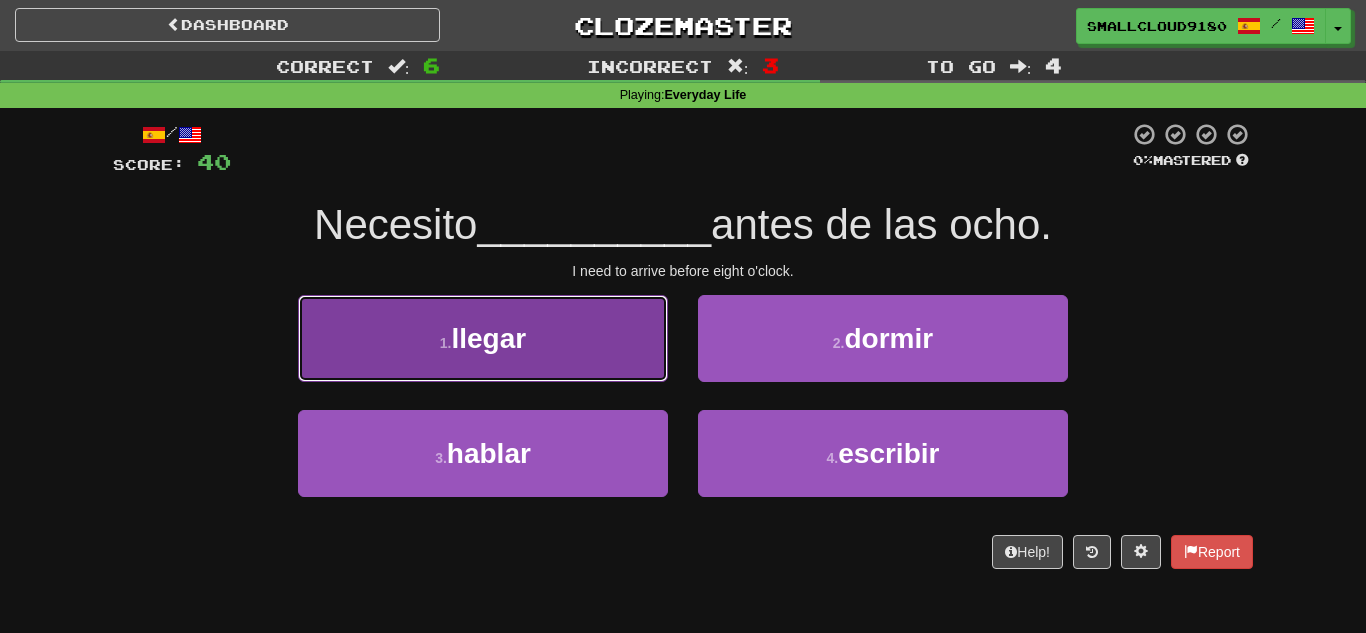 click on "1 .  llegar" at bounding box center [483, 338] 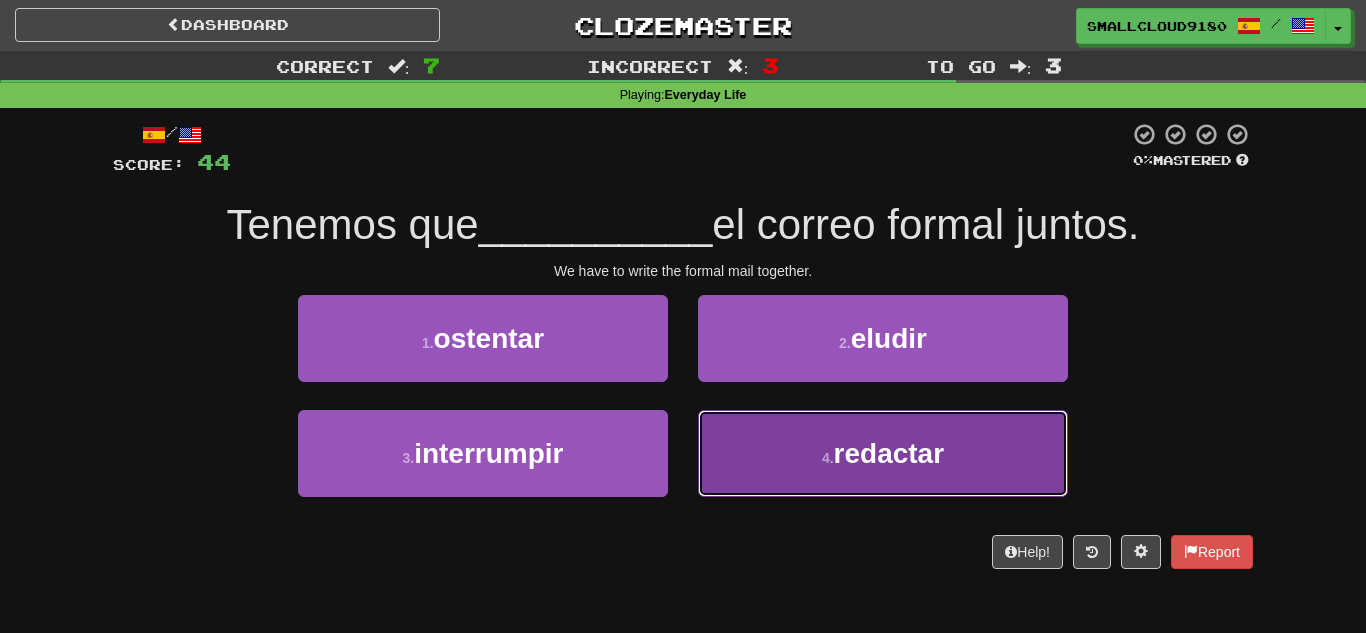 click on "4 .  redactar" at bounding box center [883, 453] 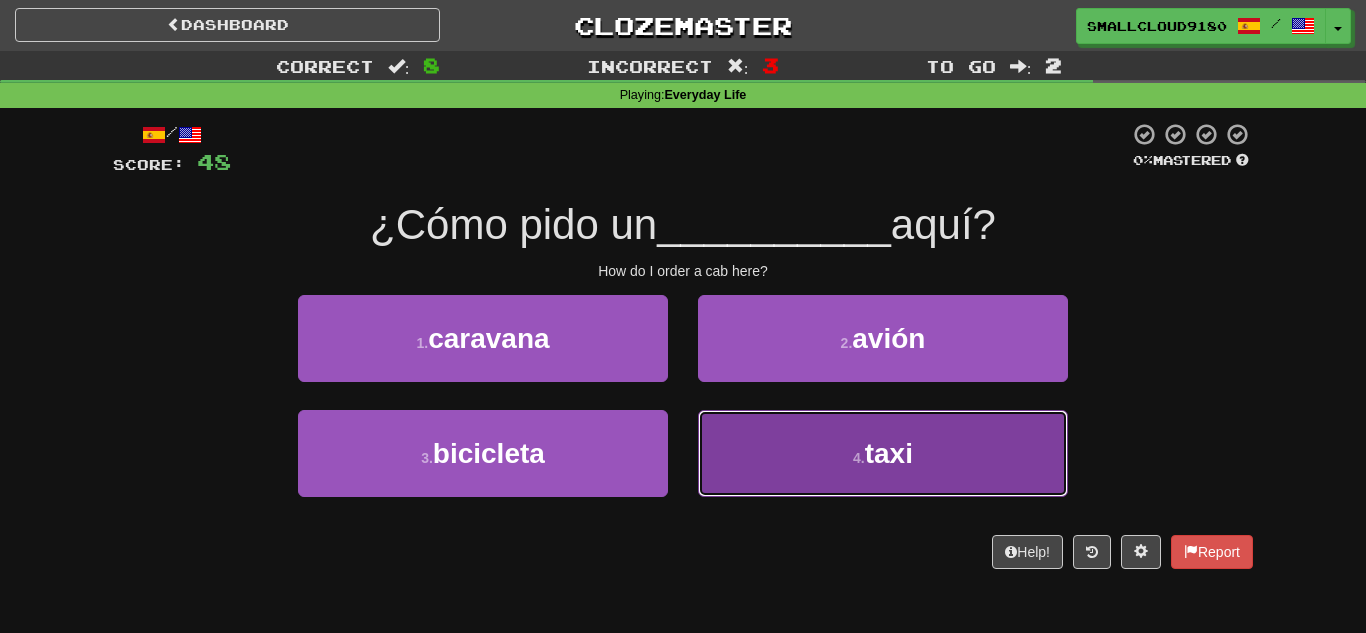 click on "4 .  taxi" at bounding box center [883, 453] 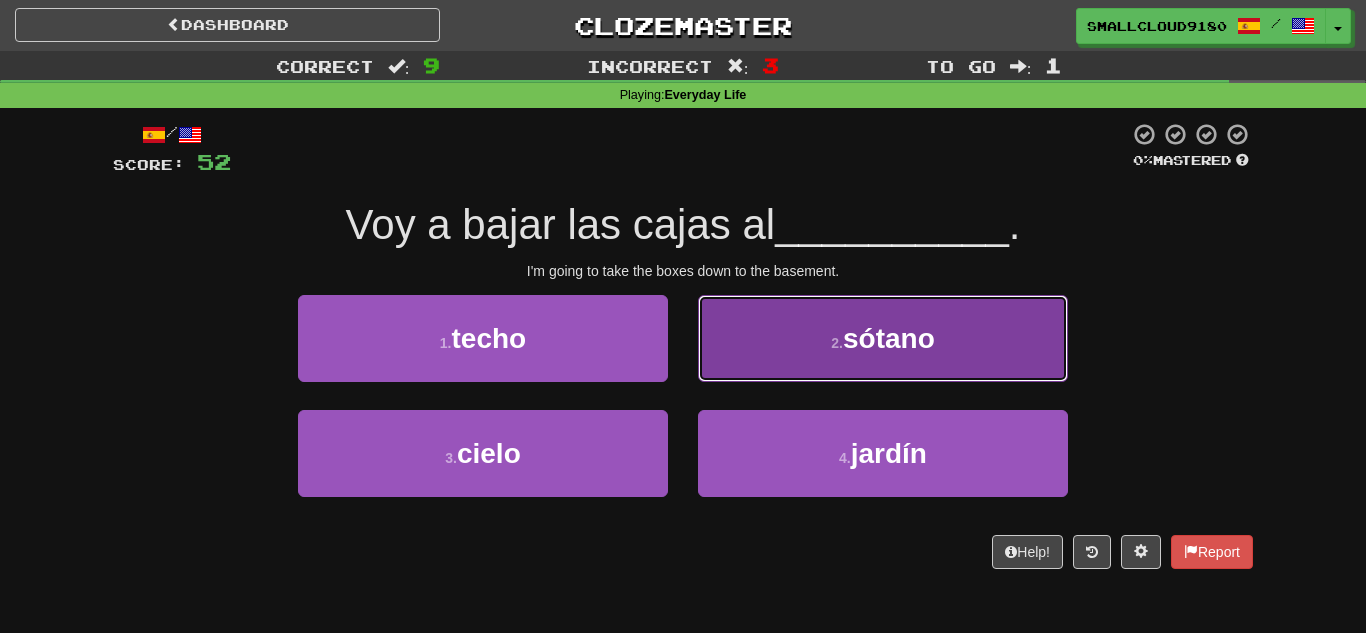 click on "2 .  sótano" at bounding box center (883, 338) 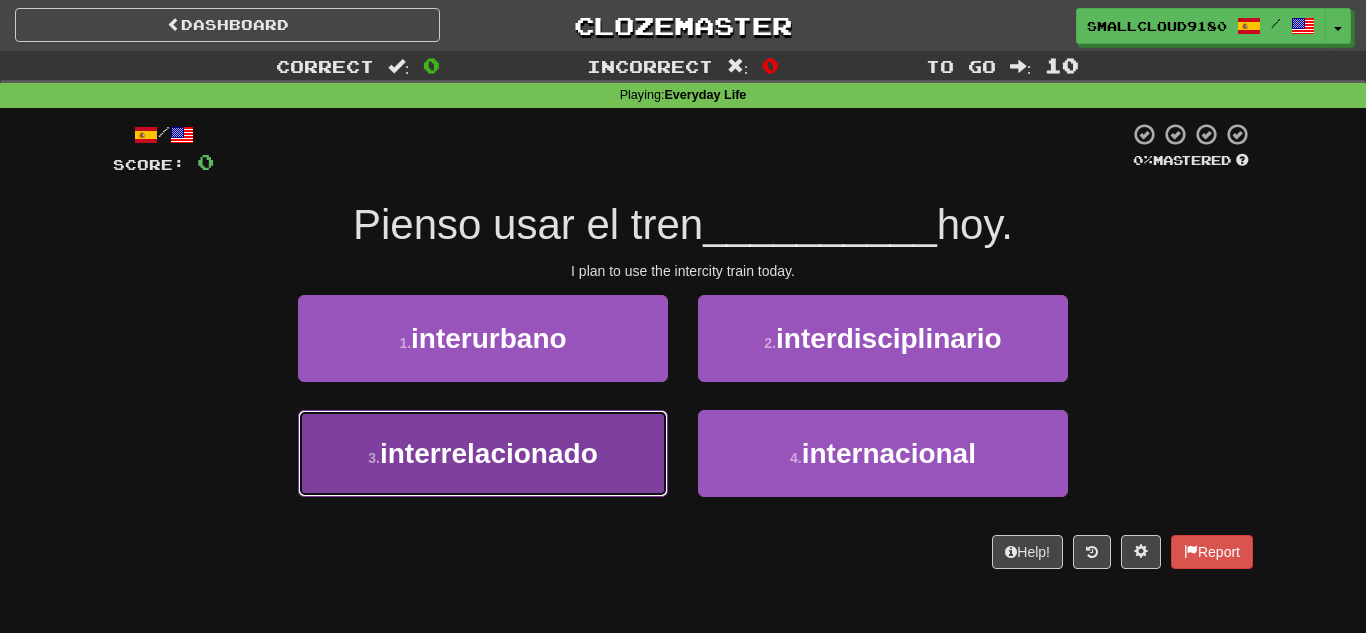 click on "3 .  interrelacionado" at bounding box center (483, 453) 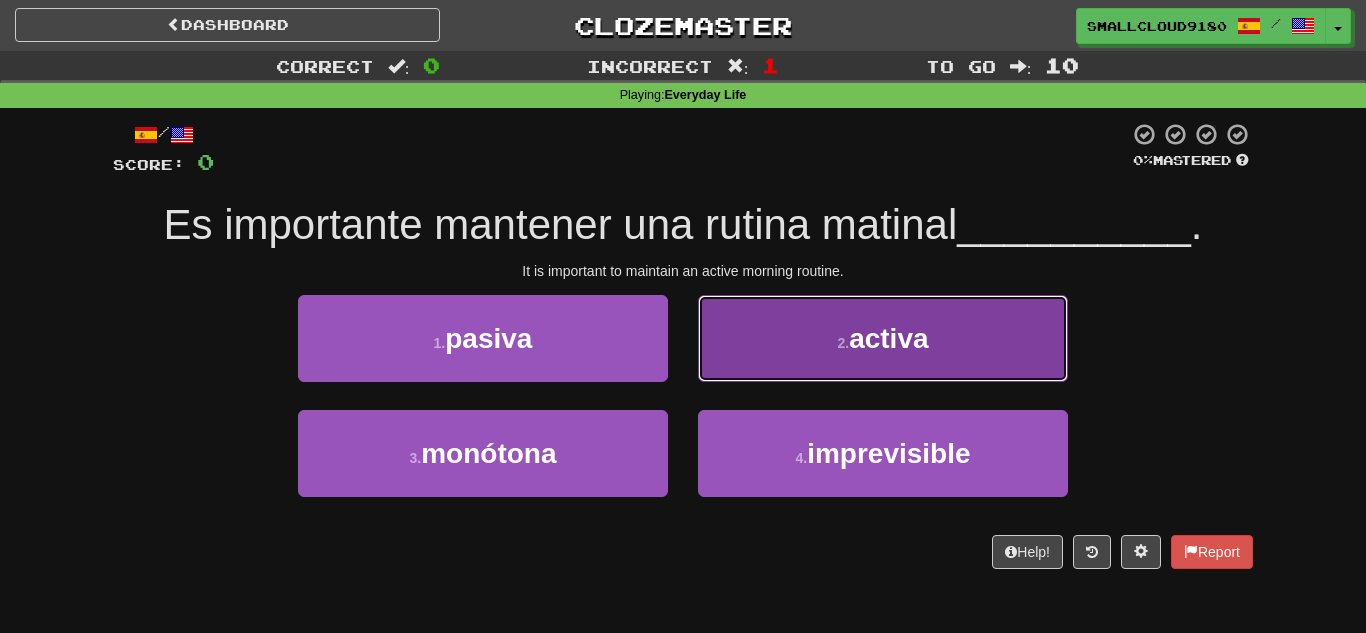 click on "2 .  activa" at bounding box center [883, 338] 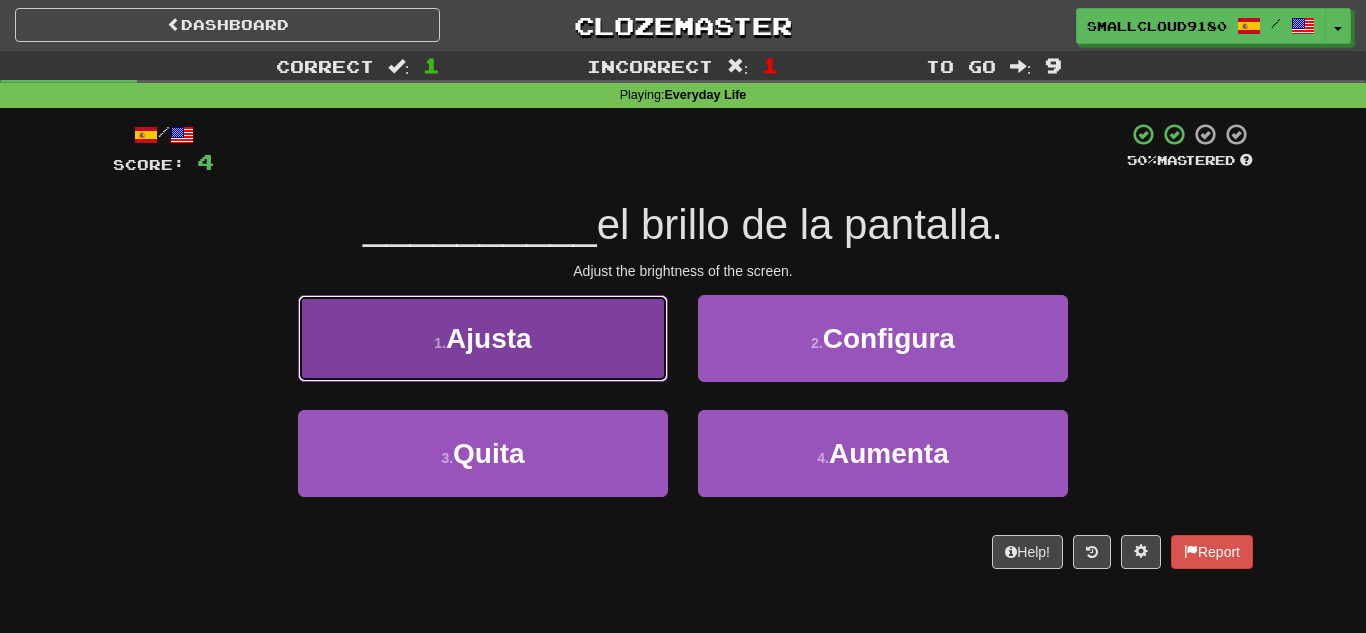 click on "1 .  Ajusta" at bounding box center (483, 338) 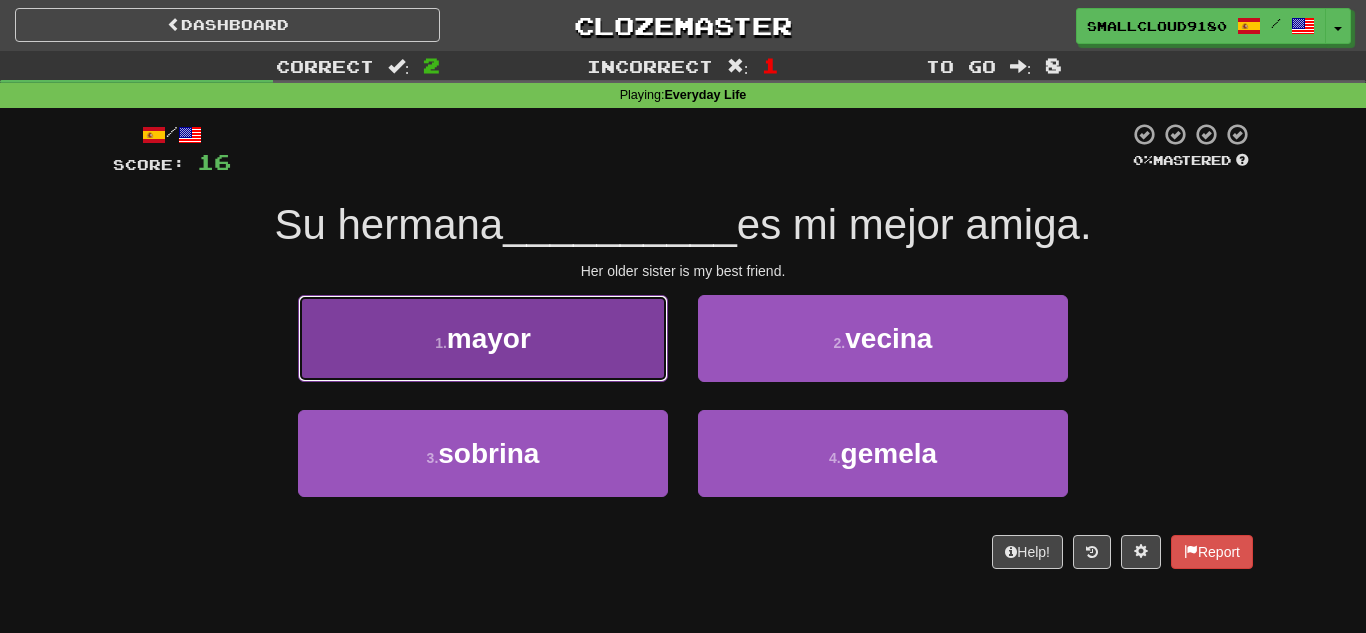 click on "mayor" at bounding box center [489, 338] 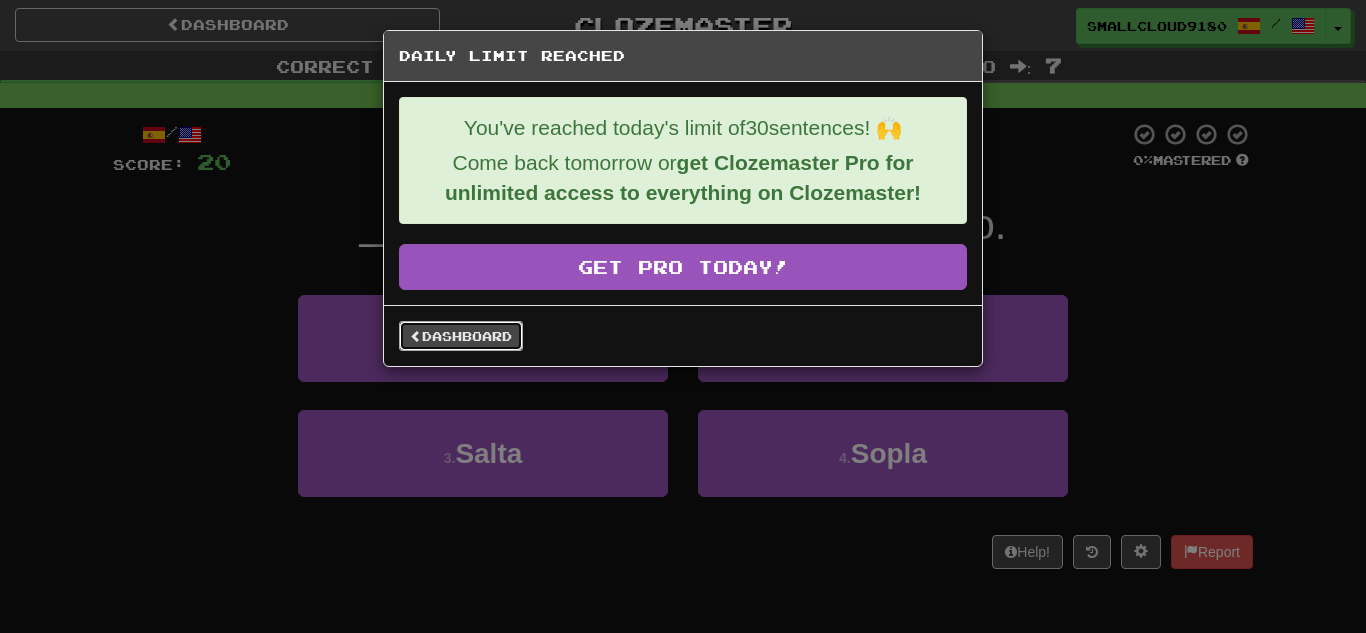 click on "Dashboard" at bounding box center [461, 336] 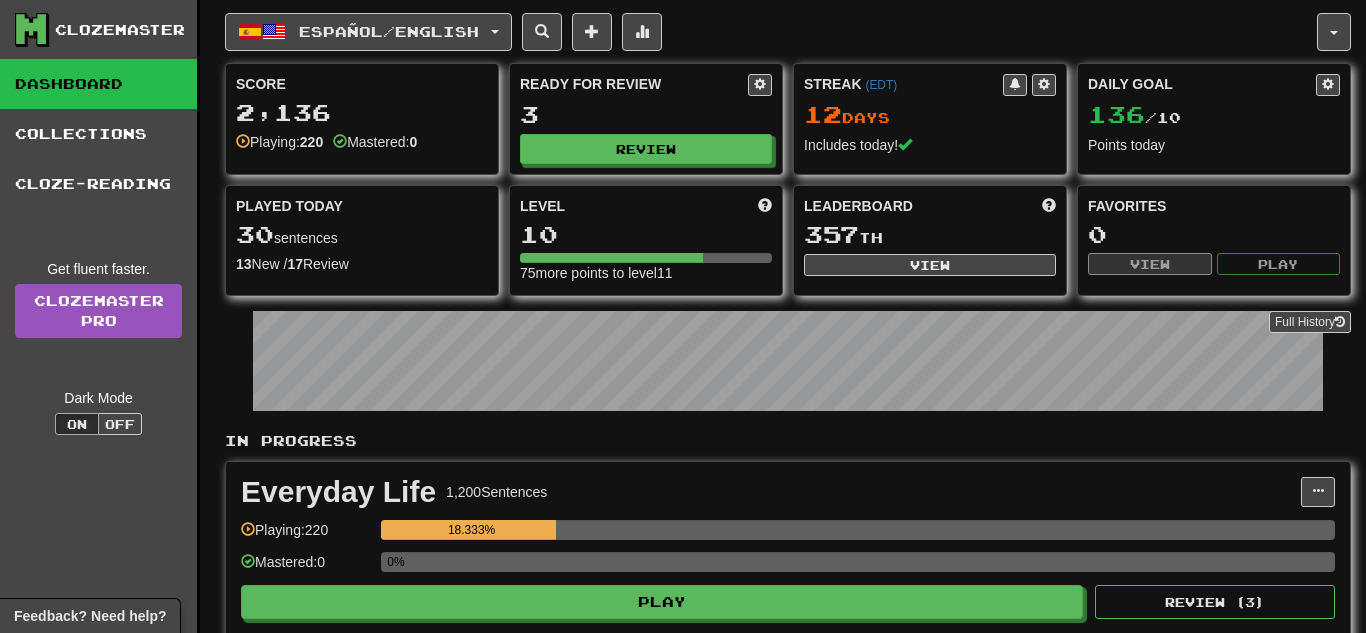 scroll, scrollTop: 0, scrollLeft: 0, axis: both 